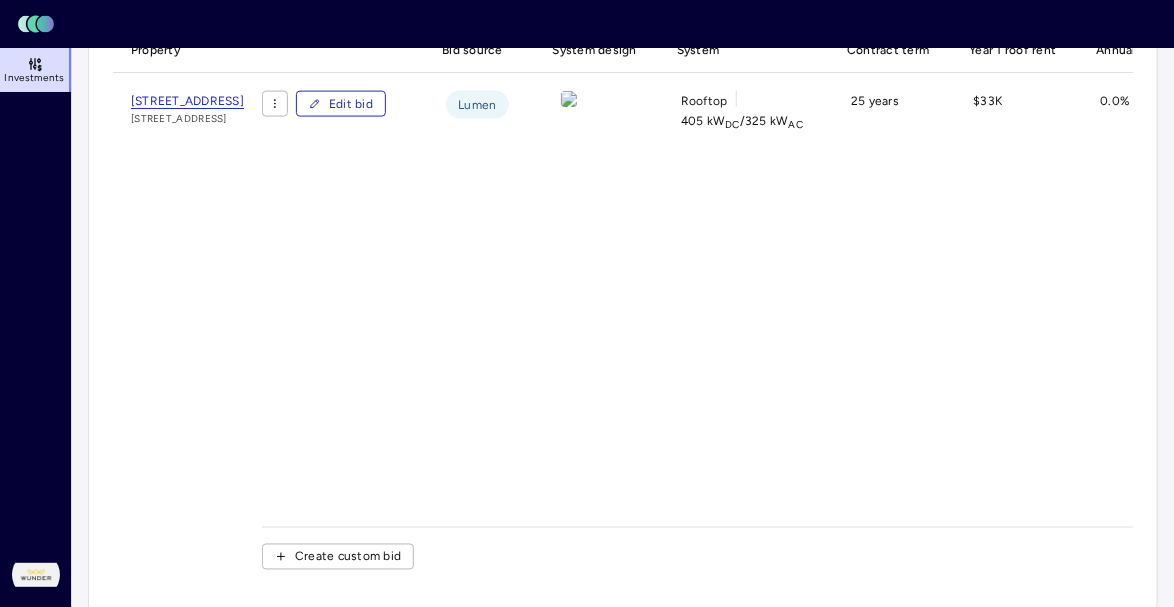 scroll, scrollTop: 1086, scrollLeft: 0, axis: vertical 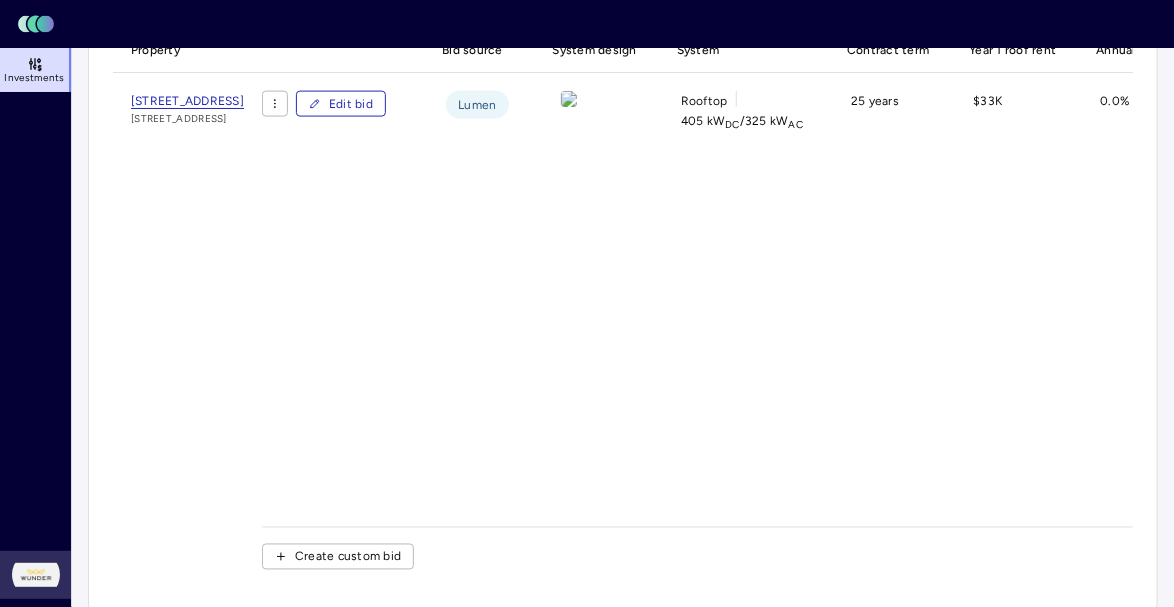 click on "Toggle Sidebar Lumen Energy Logo Investments [PERSON_NAME] Dodge Investments [STREET_ADDRESS] Community Solar [STREET_ADDRESS] Community Solar Closed Bidding period: [DATE] - [DATE] 1 property Financing:  Community solar Property details and bid requests.xlsx Helioscopes.zip Bidding instructions The building owner is expecting to transact using the awarded developer's lease form Bid Form Instructions: Each row represents a specific bid offer Property details
This is an industrial roof with an existing BTM PV system in place The roof is [DEMOGRAPHIC_DATA], and the building owner is eager to add a community solar roof lease to the property We estimate about 400kW of roof space available after taking into account the existing PV system Please complete all columns, including the system specification assumption columns at the far right, for every bid (row) you include You are welcome to skip any rows where you do not wish to make an offer Pricing Bid submission Bids Documents /" at bounding box center [587, -154] 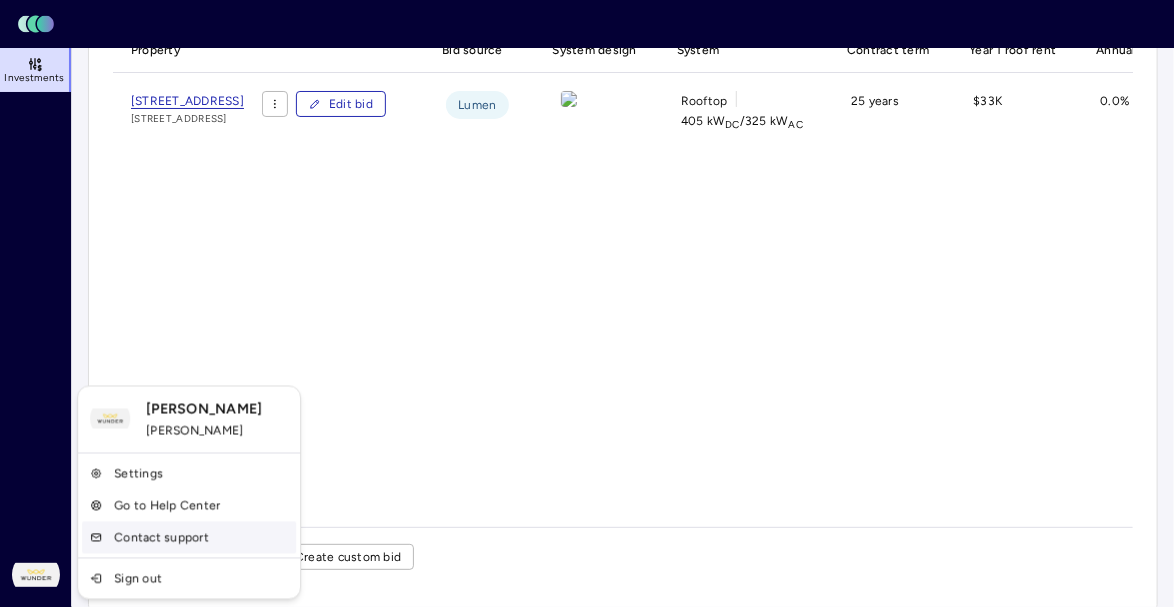 click on "Contact support" at bounding box center [189, 538] 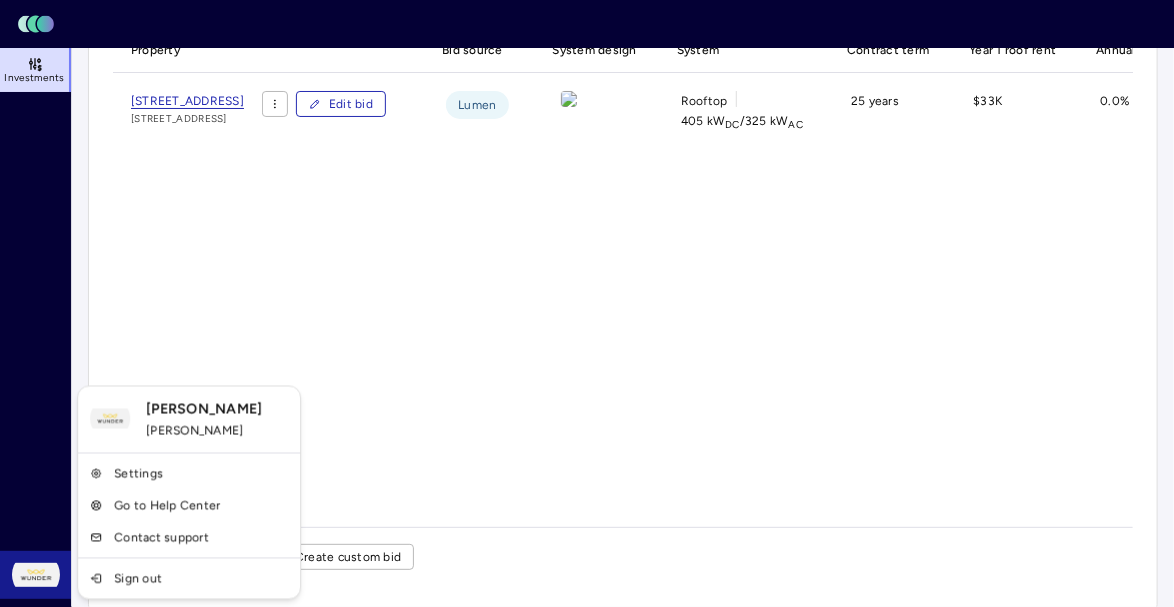click on "Toggle Sidebar Lumen Energy Logo Investments [PERSON_NAME] Dodge Investments [STREET_ADDRESS] Community Solar [STREET_ADDRESS] Community Solar Closed Bidding period: [DATE] - [DATE] 1 property Financing:  Community solar Property details and bid requests.xlsx Helioscopes.zip Bidding instructions The building owner is expecting to transact using the awarded developer's lease form Bid Form Instructions: Each row represents a specific bid offer Property details
This is an industrial roof with an existing BTM PV system in place The roof is [DEMOGRAPHIC_DATA], and the building owner is eager to add a community solar roof lease to the property We estimate about 400kW of roof space available after taking into account the existing PV system Please complete all columns, including the system specification assumption columns at the far right, for every bid (row) you include You are welcome to skip any rows where you do not wish to make an offer Pricing Bid submission Bids Documents /" at bounding box center [587, -154] 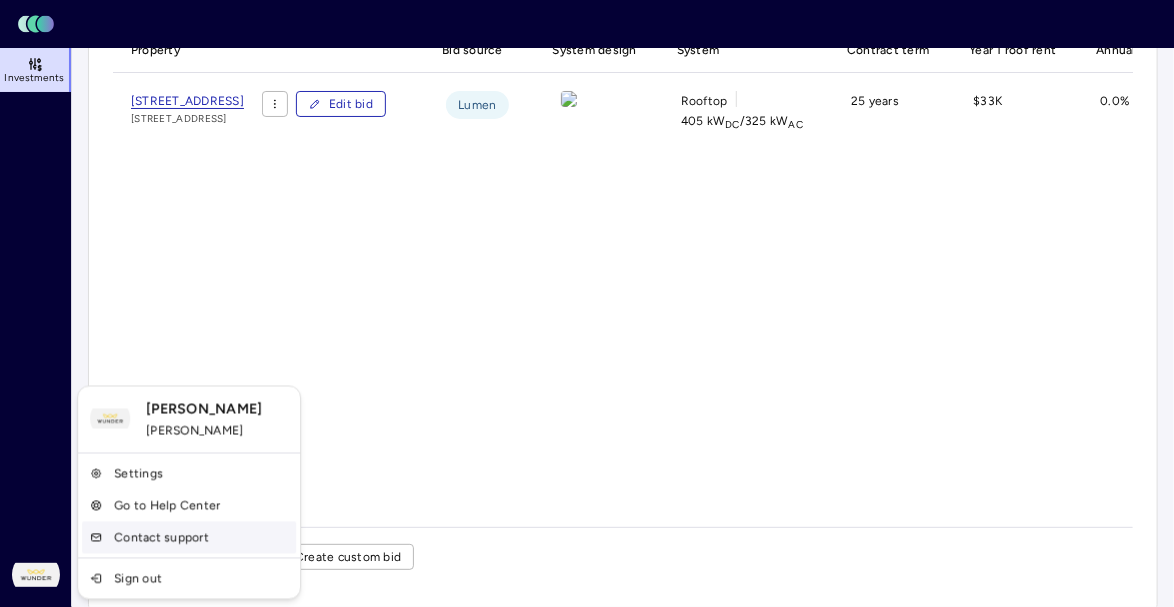click on "Contact support" at bounding box center [189, 538] 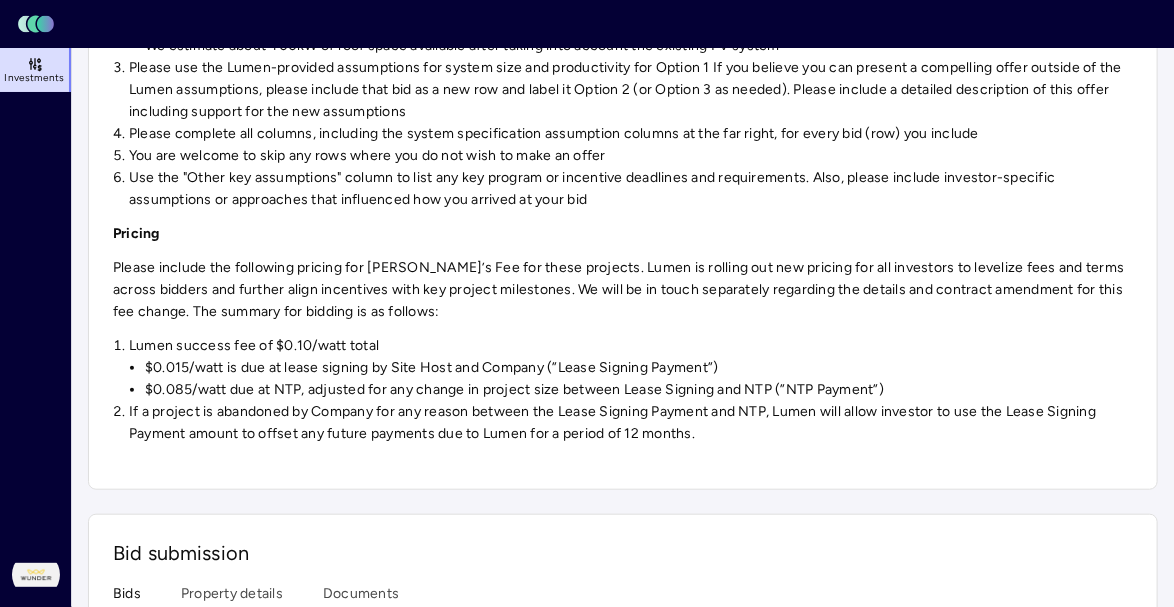 scroll, scrollTop: 1086, scrollLeft: 0, axis: vertical 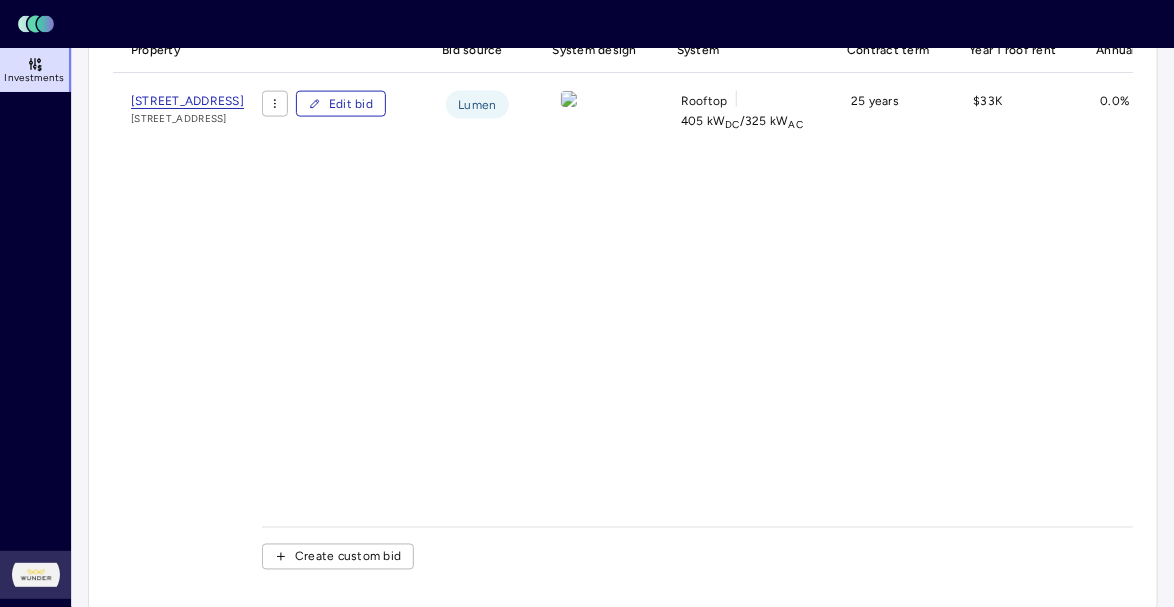 click on "Toggle Sidebar Lumen Energy Logo Investments [PERSON_NAME] Dodge Investments [STREET_ADDRESS] Community Solar [STREET_ADDRESS] Community Solar Closed Bidding period: [DATE] - [DATE] 1 property Financing:  Community solar Property details and bid requests.xlsx Helioscopes.zip Bidding instructions The building owner is expecting to transact using the awarded developer's lease form Bid Form Instructions: Each row represents a specific bid offer Property details
This is an industrial roof with an existing BTM PV system in place The roof is [DEMOGRAPHIC_DATA], and the building owner is eager to add a community solar roof lease to the property We estimate about 400kW of roof space available after taking into account the existing PV system Please complete all columns, including the system specification assumption columns at the far right, for every bid (row) you include You are welcome to skip any rows where you do not wish to make an offer Pricing Bid submission Bids Documents /" at bounding box center [587, -154] 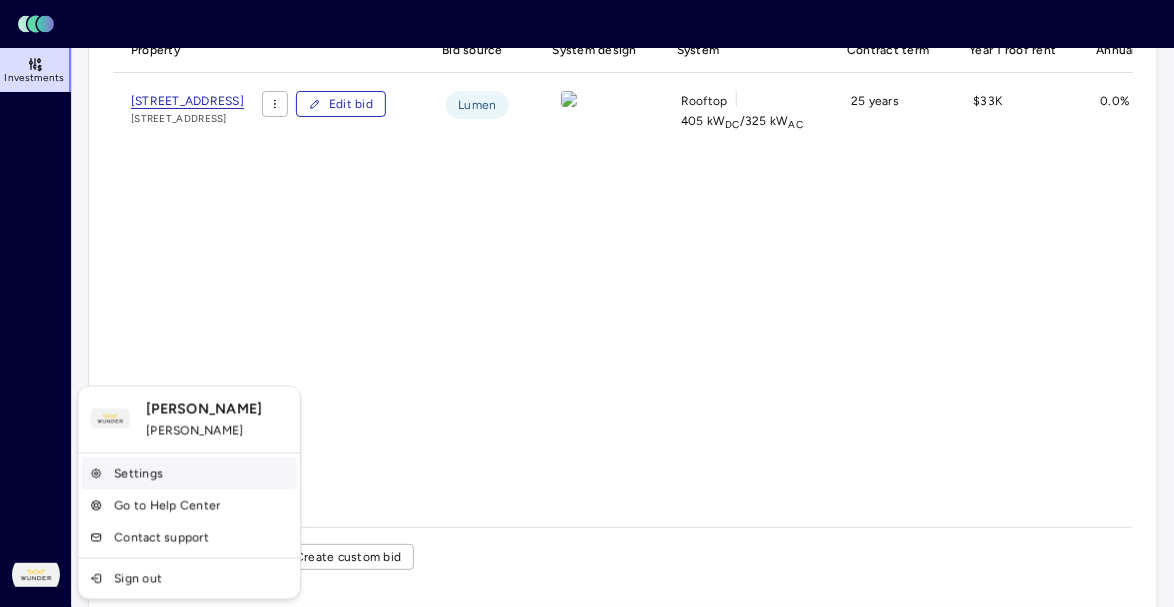 click on "Settings" at bounding box center [189, 474] 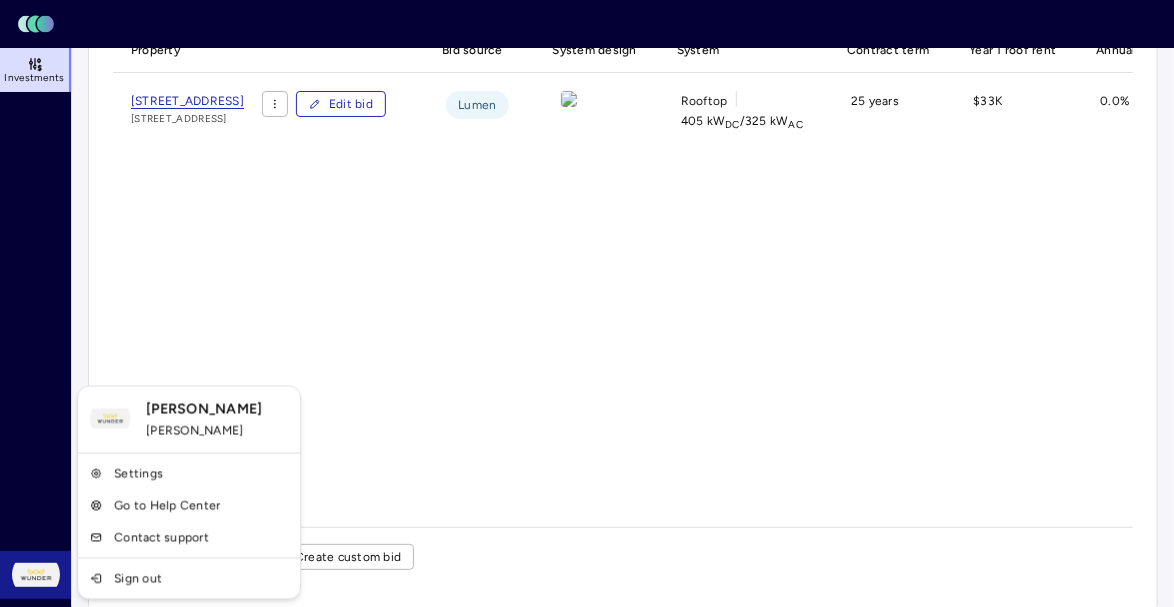 click on "Toggle Sidebar Lumen Energy Logo Investments [PERSON_NAME] Dodge Investments [STREET_ADDRESS] Community Solar [STREET_ADDRESS] Community Solar Closed Bidding period: [DATE] - [DATE] 1 property Financing:  Community solar Property details and bid requests.xlsx Helioscopes.zip Bidding instructions The building owner is expecting to transact using the awarded developer's lease form Bid Form Instructions: Each row represents a specific bid offer Property details
This is an industrial roof with an existing BTM PV system in place The roof is [DEMOGRAPHIC_DATA], and the building owner is eager to add a community solar roof lease to the property We estimate about 400kW of roof space available after taking into account the existing PV system Please complete all columns, including the system specification assumption columns at the far right, for every bid (row) you include You are welcome to skip any rows where you do not wish to make an offer Pricing Bid submission Bids Documents /" at bounding box center (587, -154) 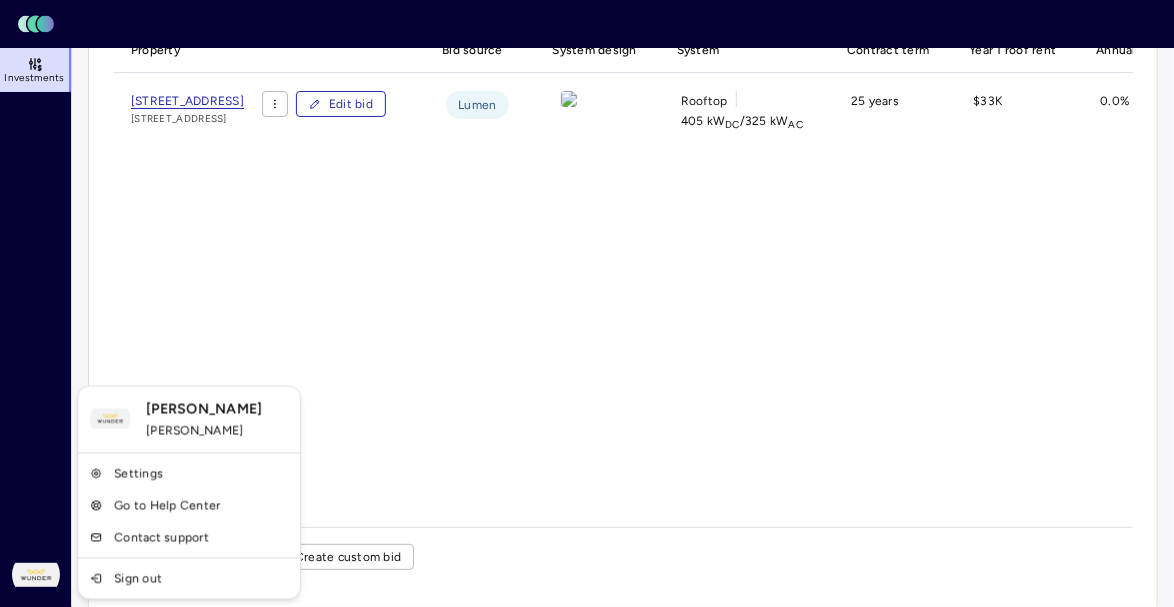 click on "[PERSON_NAME]" at bounding box center (217, 431) 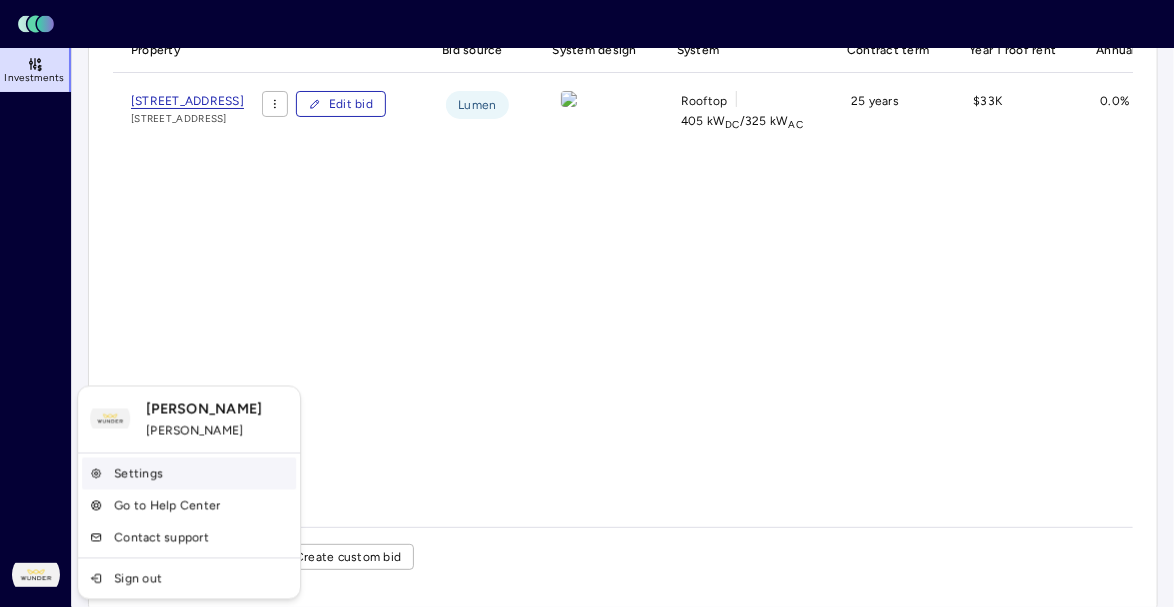 click on "Settings" at bounding box center (189, 474) 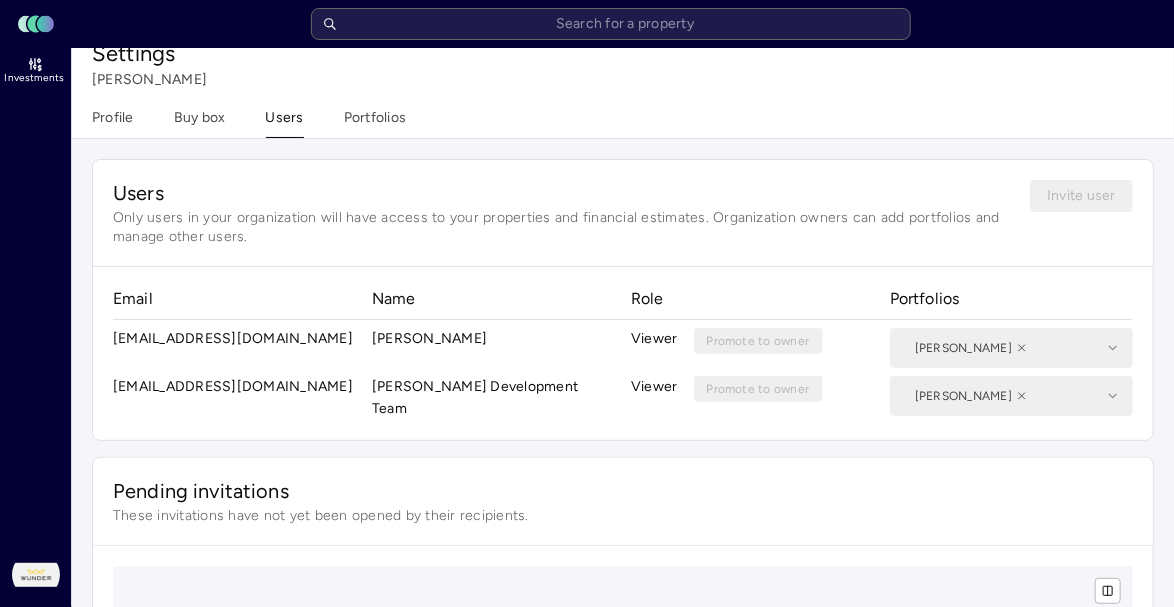 scroll, scrollTop: 24, scrollLeft: 0, axis: vertical 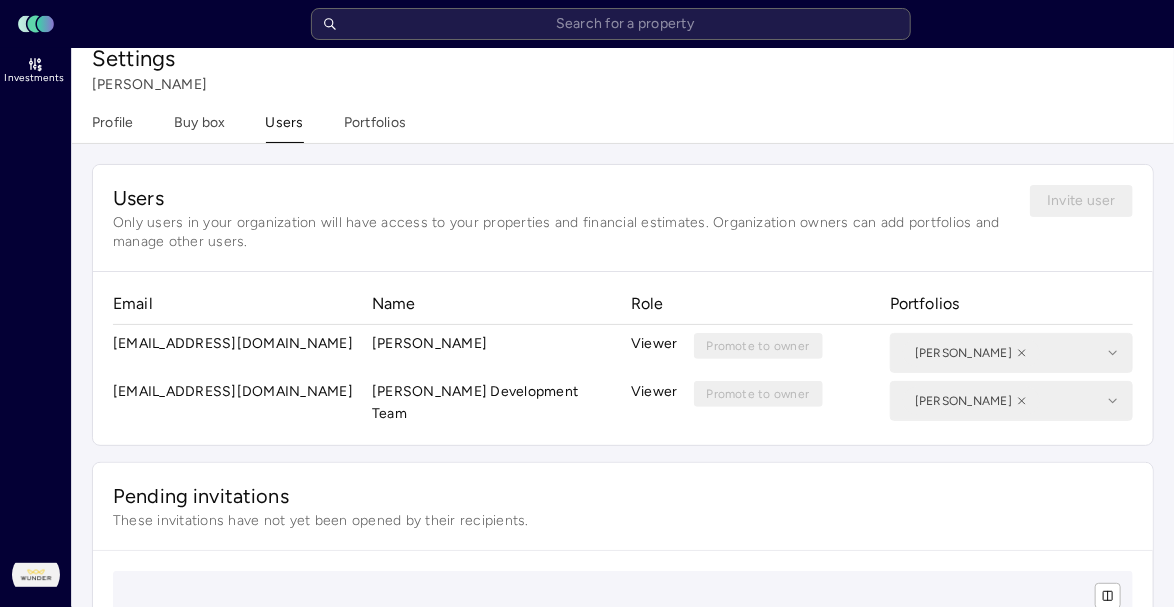 type 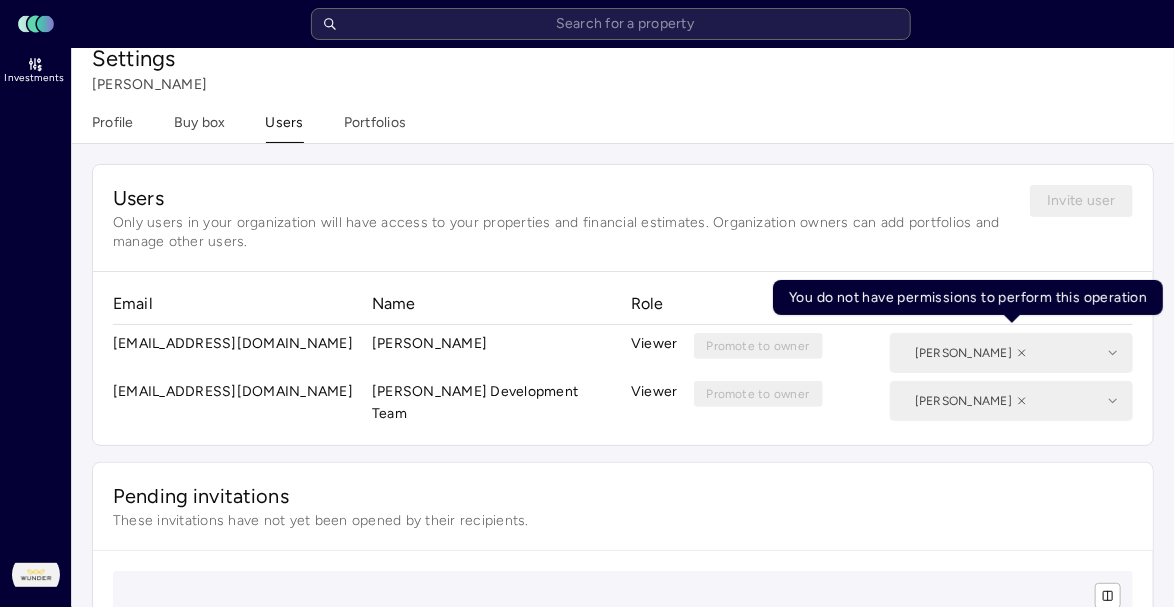 click on "[PERSON_NAME]" at bounding box center [1011, 353] 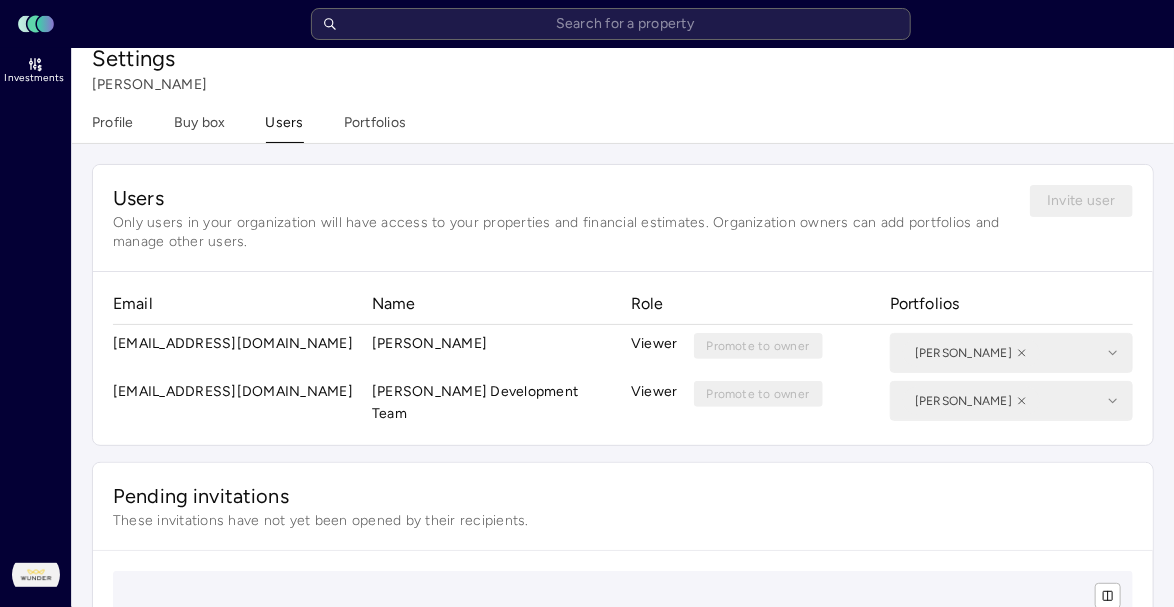 click on "[PERSON_NAME]" at bounding box center (1011, 353) 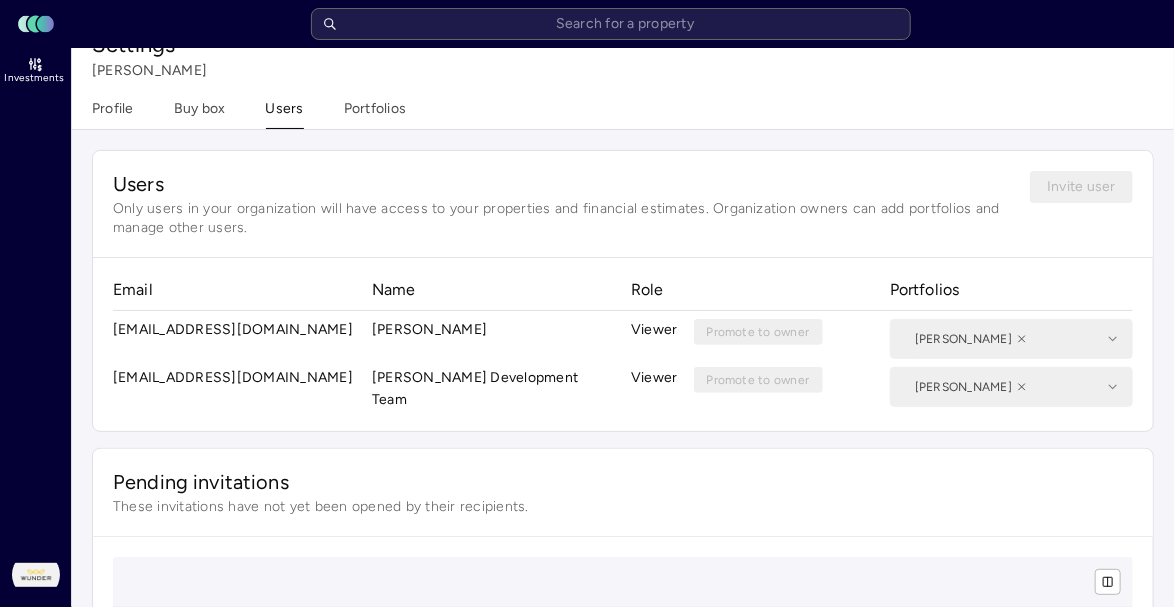scroll, scrollTop: 0, scrollLeft: 0, axis: both 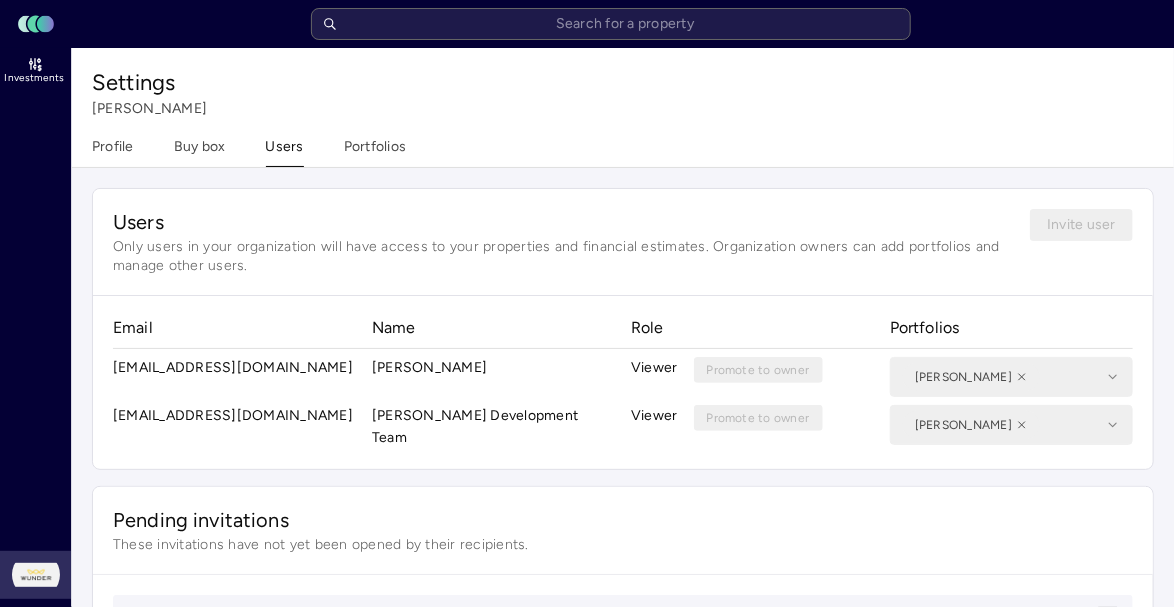 click on "Toggle Sidebar Lumen Energy Logo Investments [PERSON_NAME] Settings [PERSON_NAME] Profile Buy box Users Portfolios Users Only users in your organization will have access to your properties and financial estimates. Organization owners can add portfolios and manage other users. Invite user Email Name Role Portfolios [EMAIL_ADDRESS][DOMAIN_NAME] [PERSON_NAME] Viewer Promote to owner [PERSON_NAME] [EMAIL_ADDRESS][DOMAIN_NAME] [PERSON_NAME] Development Team Viewer Promote to owner [PERSON_NAME] Pending invitations These invitations have not yet been opened by their recipients. Recipient Sent on Invited by No pending invitations" at bounding box center [587, 507] 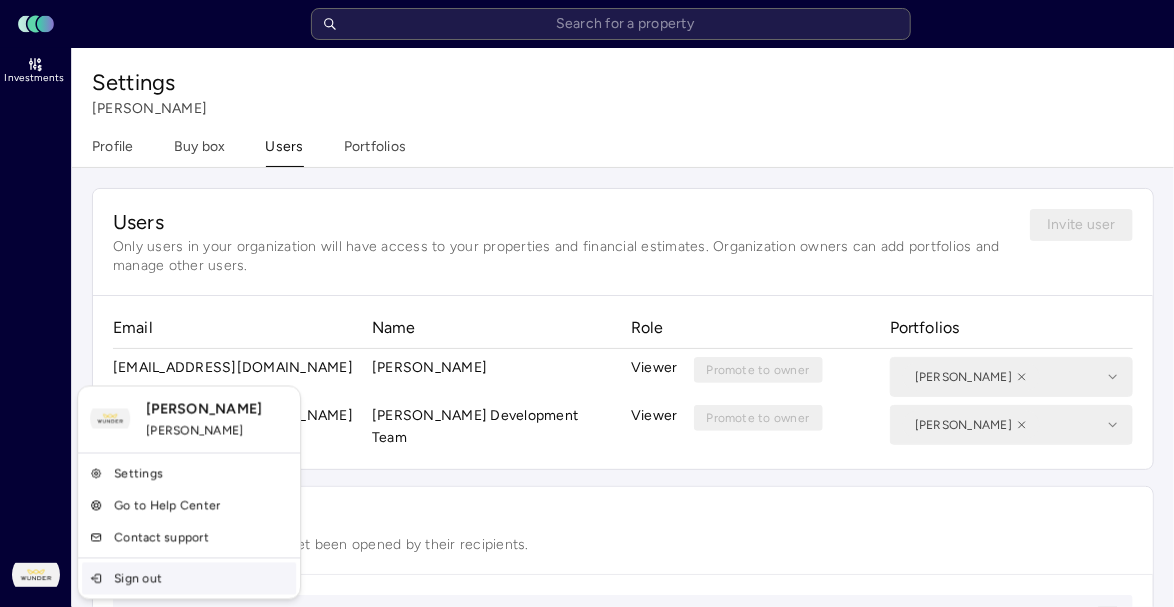 click on "Sign out" at bounding box center [189, 579] 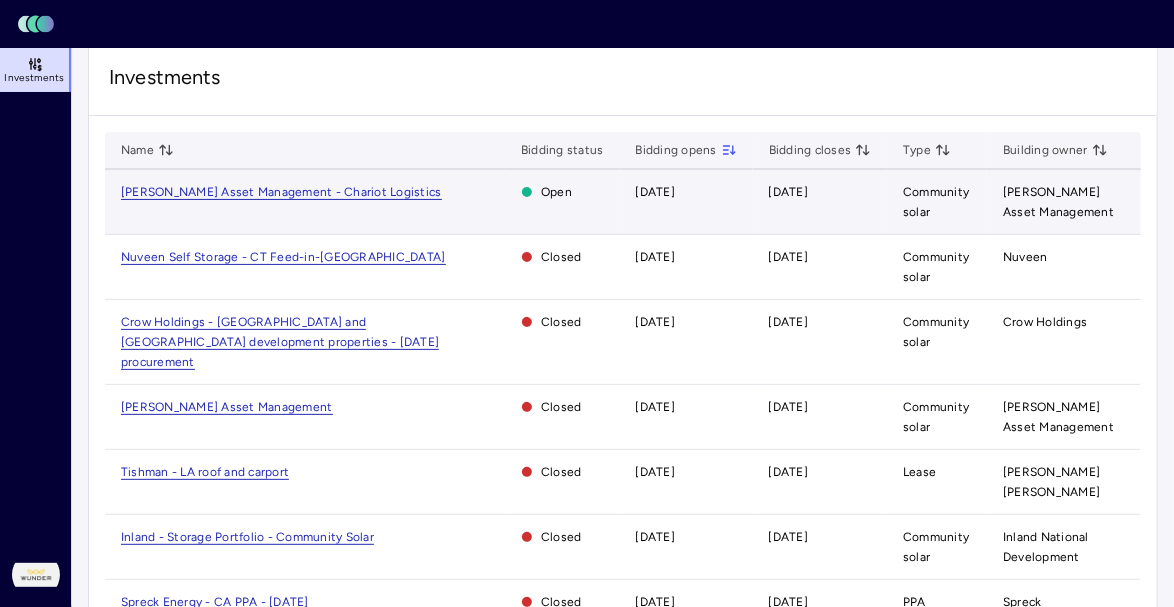 scroll, scrollTop: 0, scrollLeft: 0, axis: both 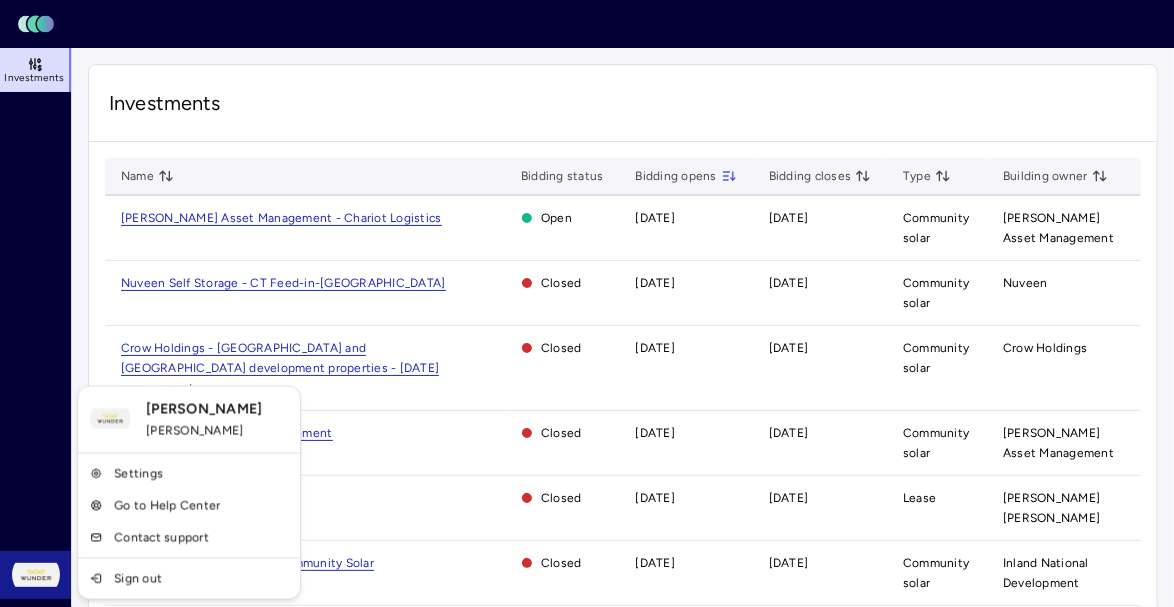 click on "Toggle Sidebar Lumen Energy Logo Investments [PERSON_NAME] Dodge Investments Name Bidding status Bidding opens Bidding closes Type Building owner [PERSON_NAME] Asset Management - Chariot Logistics Open [DATE] [DATE] Community solar [PERSON_NAME] Asset Management Nuveen Self Storage - CT Feed-in-Tariff Closed [DATE] [DATE] Community solar Nuveen Crow Holdings - [GEOGRAPHIC_DATA] and [GEOGRAPHIC_DATA] development properties - [DATE] procurement Closed [DATE] [DATE] Community solar Crow Holdings [PERSON_NAME] Asset Management Closed [DATE] [DATE] Community solar [PERSON_NAME] Asset Management Tishman - LA roof and carport  Closed [DATE] [DATE] Lease Tishman Speyer Inland - Storage Portfolio - Community Solar Closed [DATE] [DATE] Community solar Inland National Development Spreck Energy - CA PPA - [DATE] Closed [DATE] [DATE] PPA Spreck KKR - [GEOGRAPHIC_DATA] community solar - 2025 Closed [DATE] [DATE] Community solar [GEOGRAPHIC_DATA] [PERSON_NAME] & Co. L.P.  Closed [DATE] [DATE] [GEOGRAPHIC_DATA]" at bounding box center [587, 524] 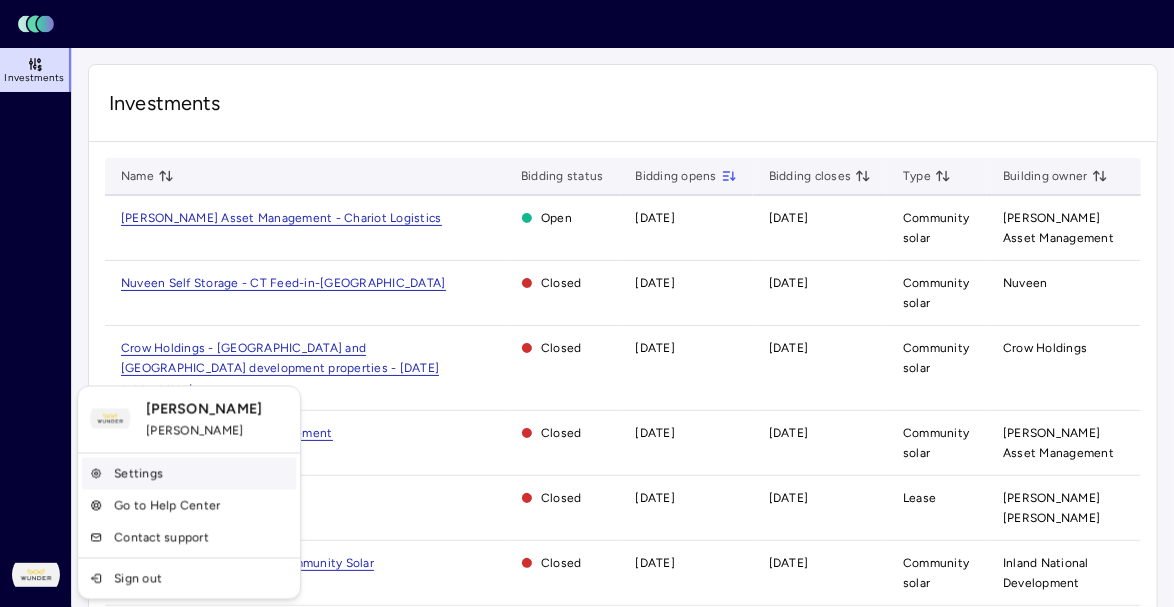 click on "Settings" at bounding box center [189, 474] 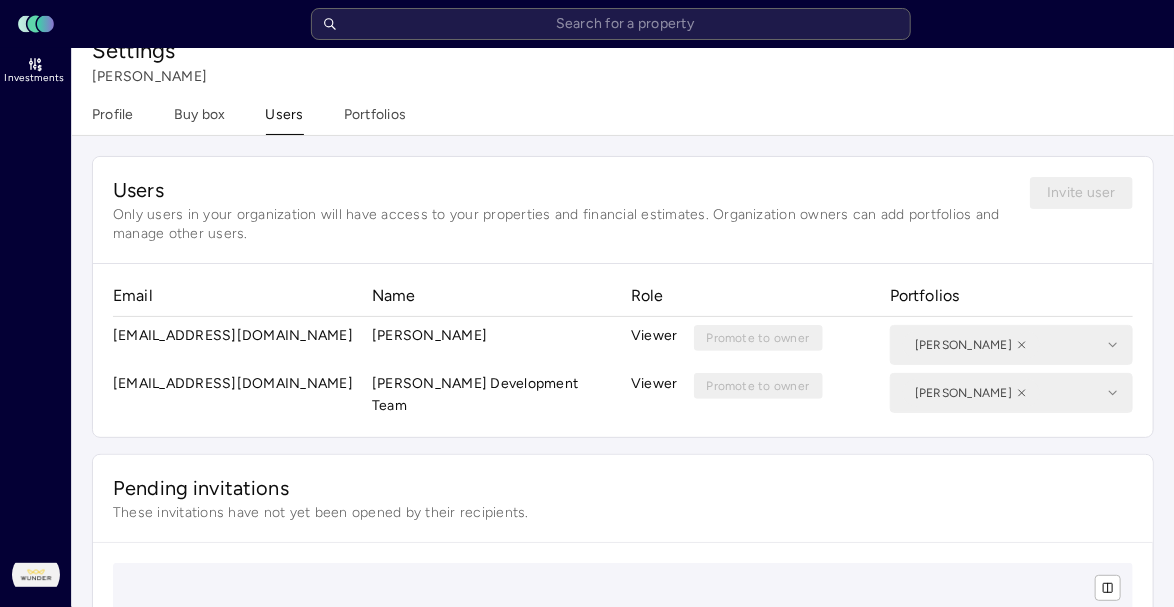 scroll, scrollTop: 21, scrollLeft: 0, axis: vertical 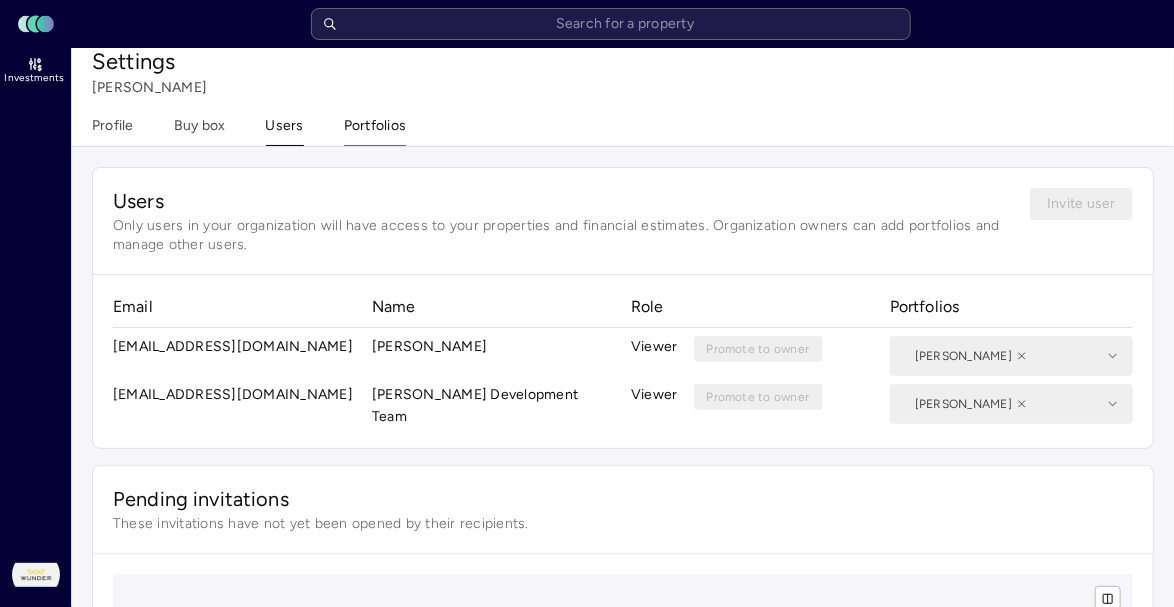 click on "Settings Wunder Profile Buy box Users Portfolios" at bounding box center (623, 86) 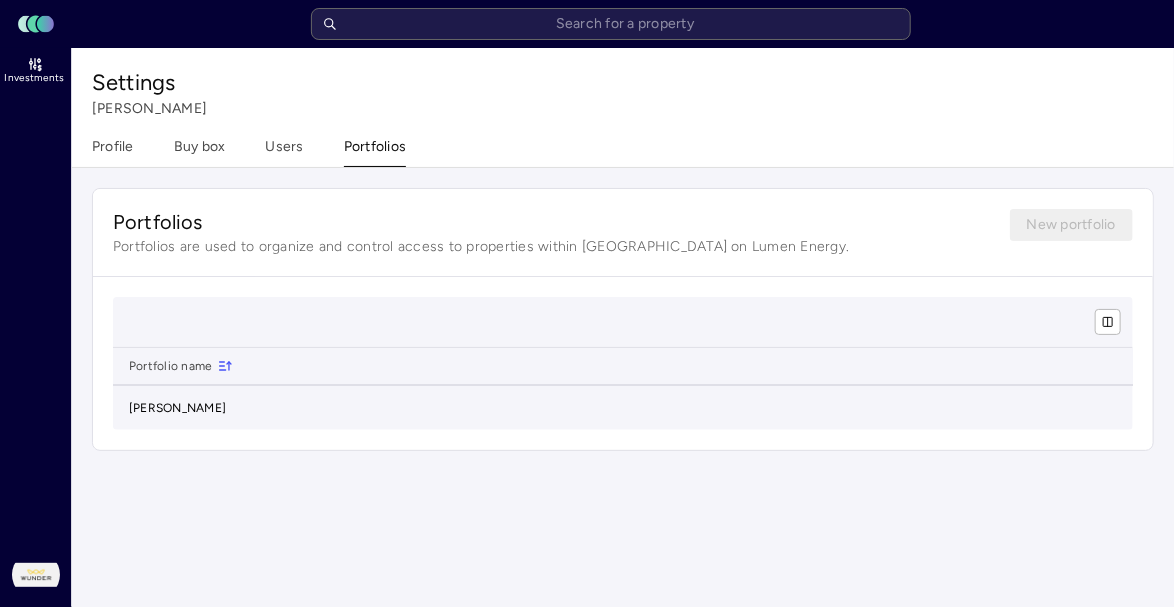 click on "[PERSON_NAME]" at bounding box center [623, 408] 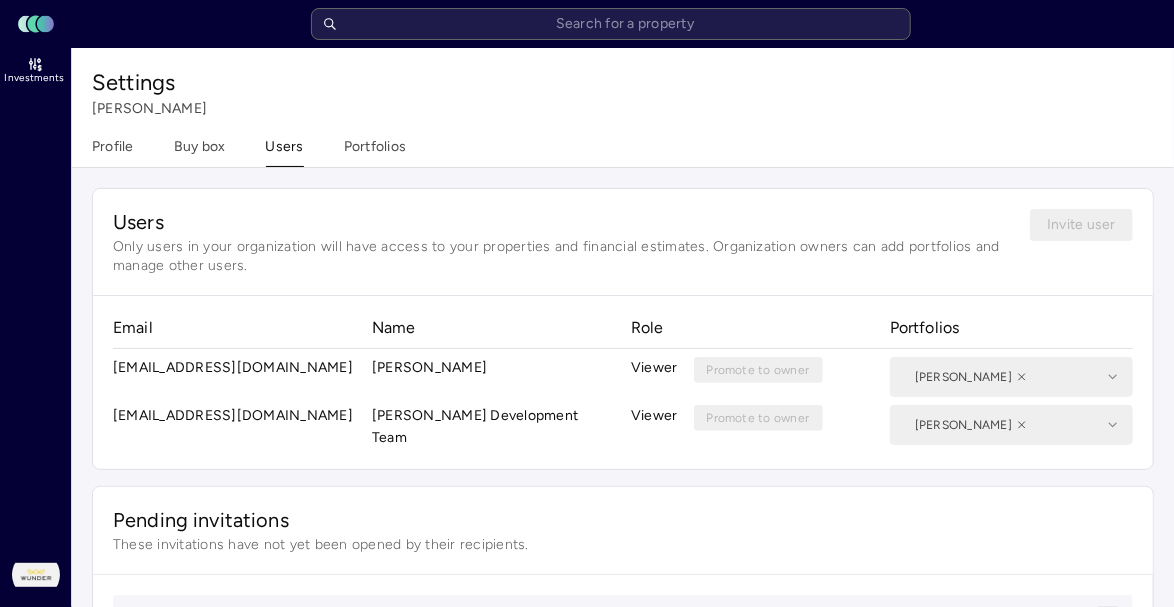 click on "Users" at bounding box center (285, 151) 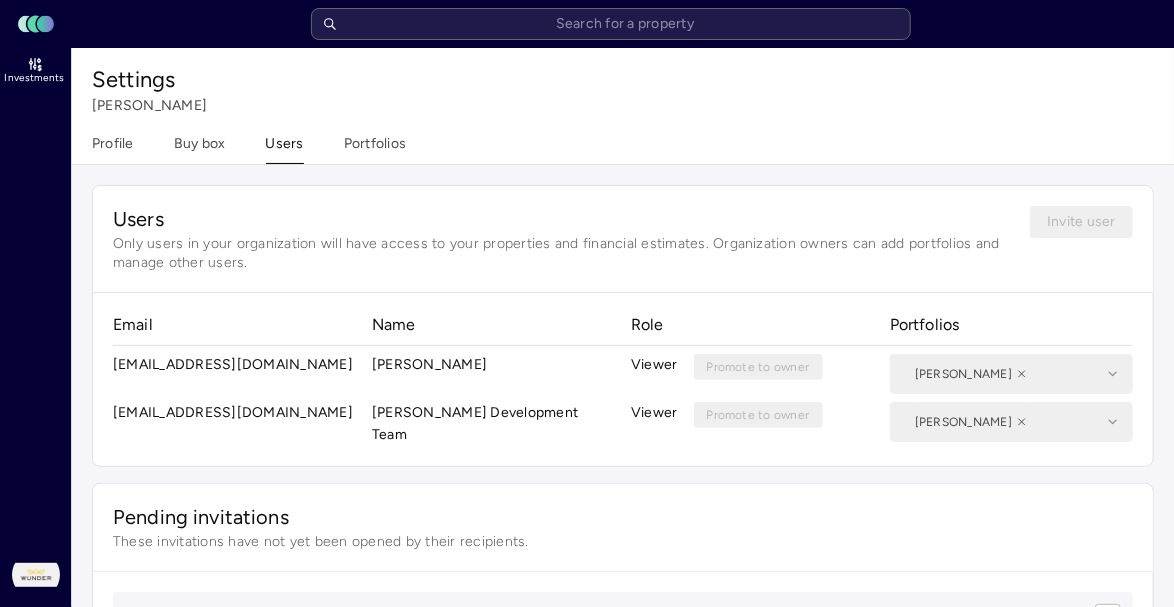scroll, scrollTop: 2, scrollLeft: 0, axis: vertical 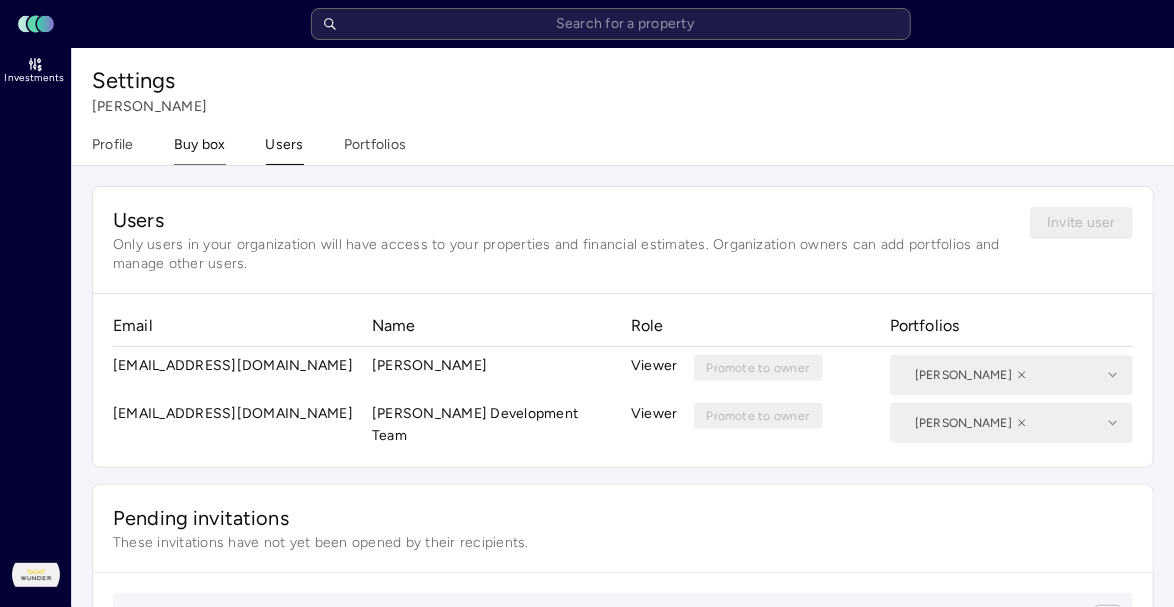 click on "Buy box" at bounding box center (200, 149) 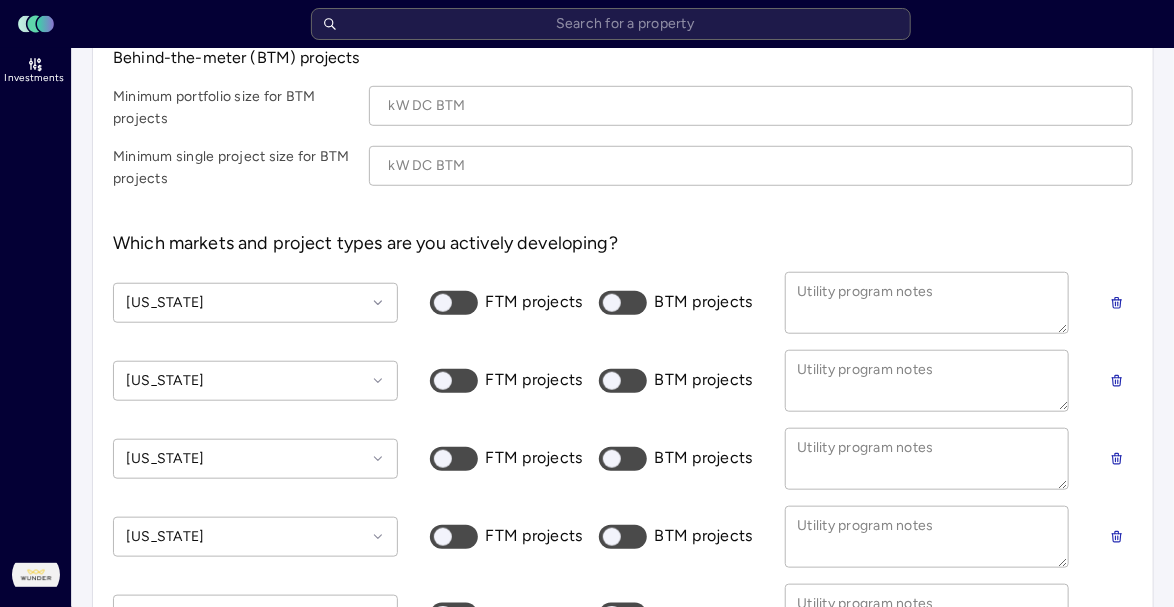 scroll, scrollTop: 515, scrollLeft: 0, axis: vertical 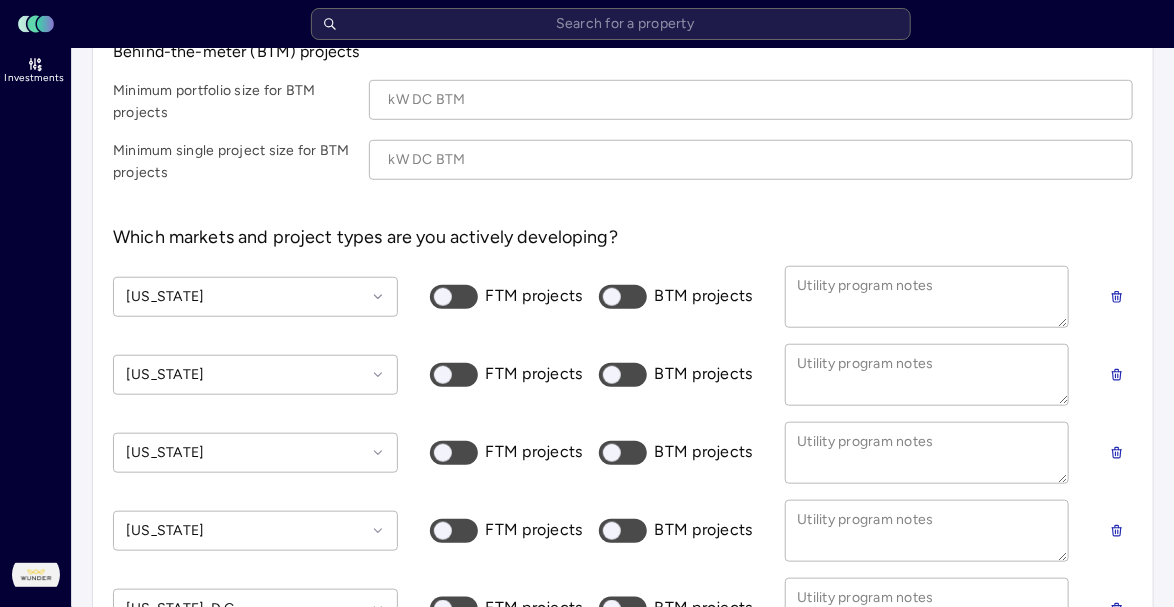 click at bounding box center [443, 297] 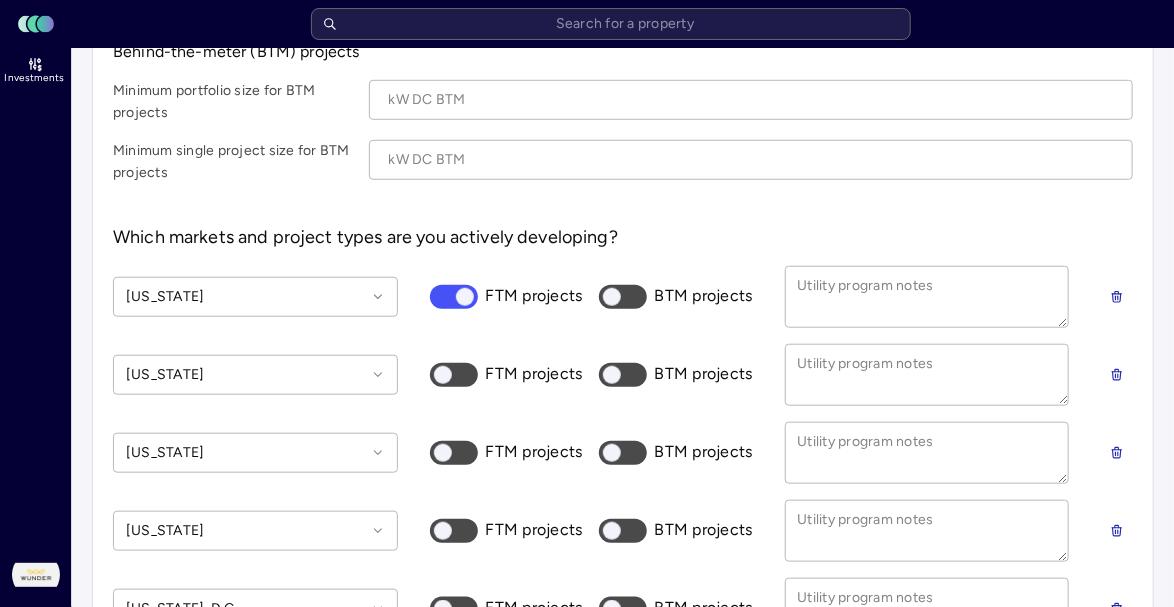 click on "BTM projects" at bounding box center (623, 297) 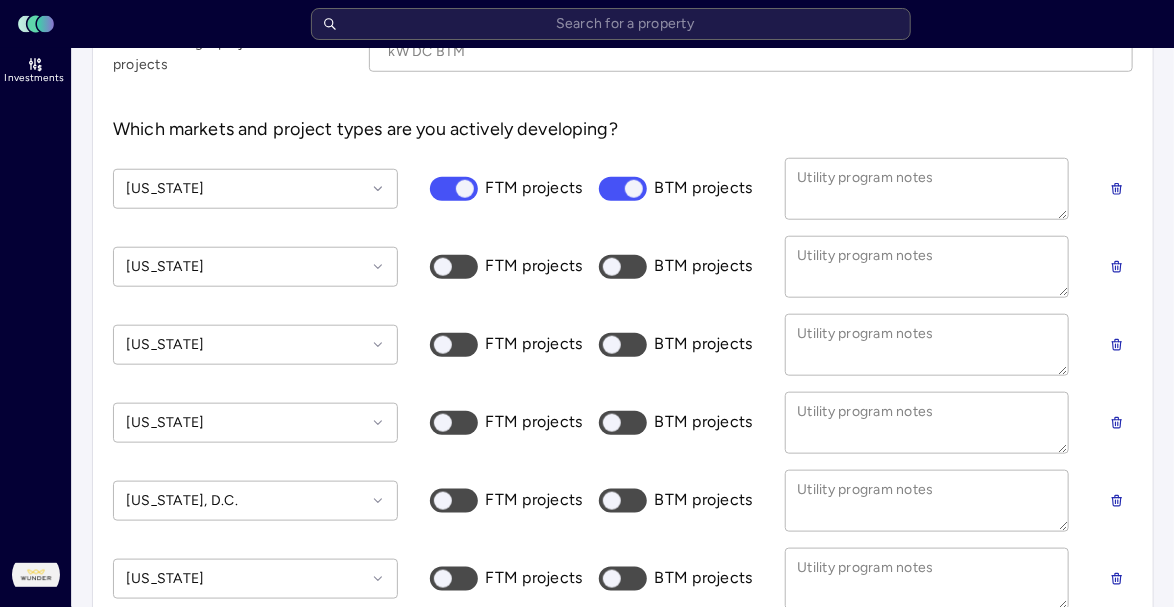 scroll, scrollTop: 648, scrollLeft: 0, axis: vertical 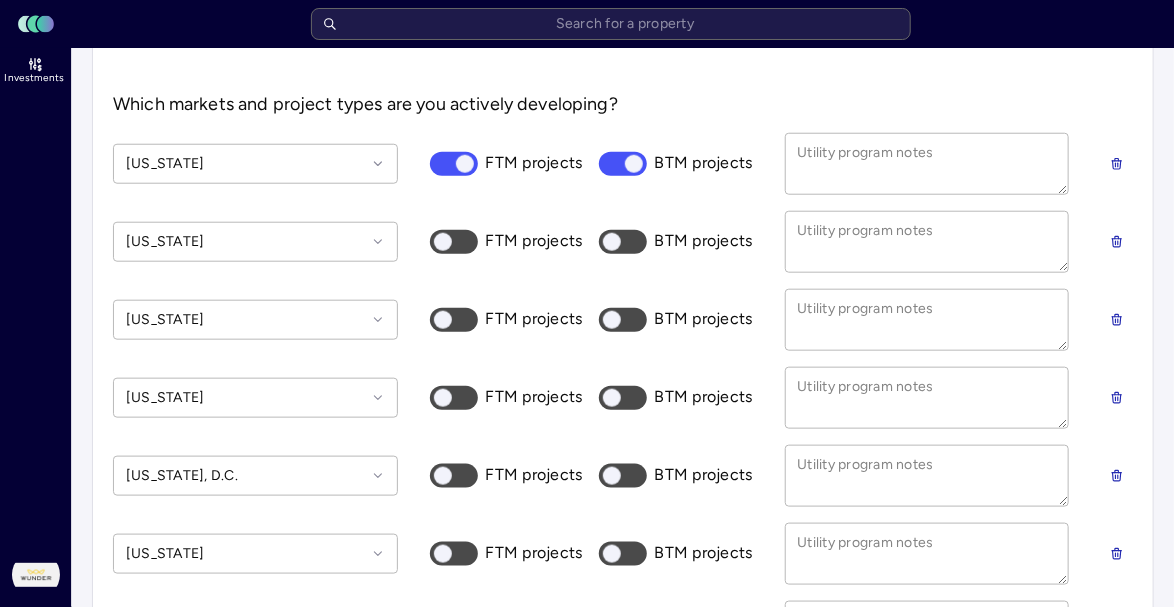 click on "BTM projects" at bounding box center [623, 242] 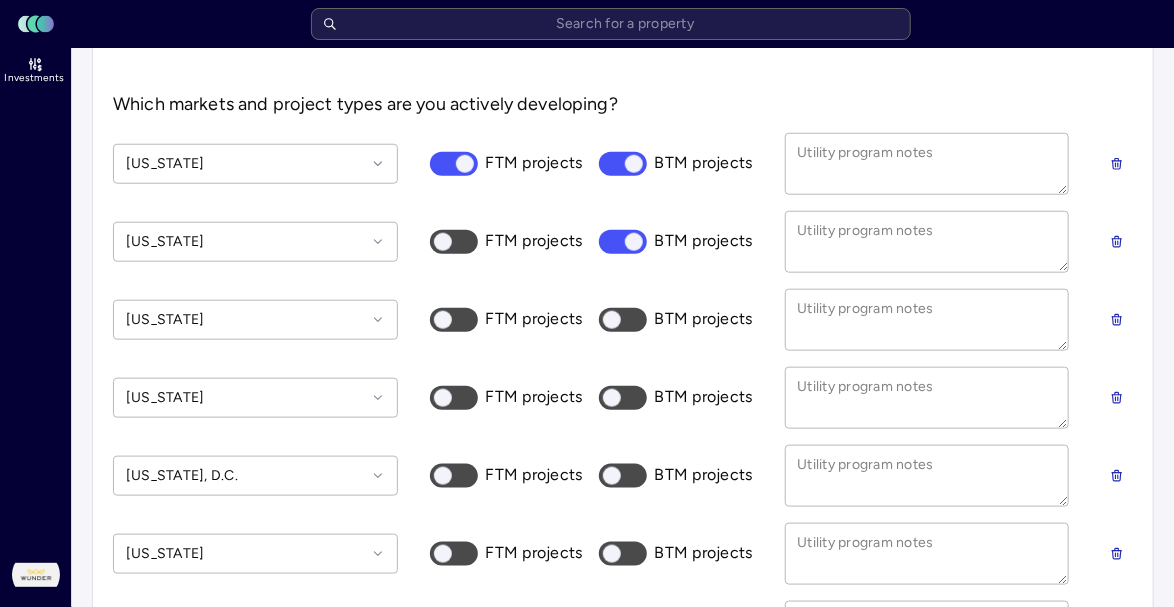 click on "FTM projects" at bounding box center [454, 320] 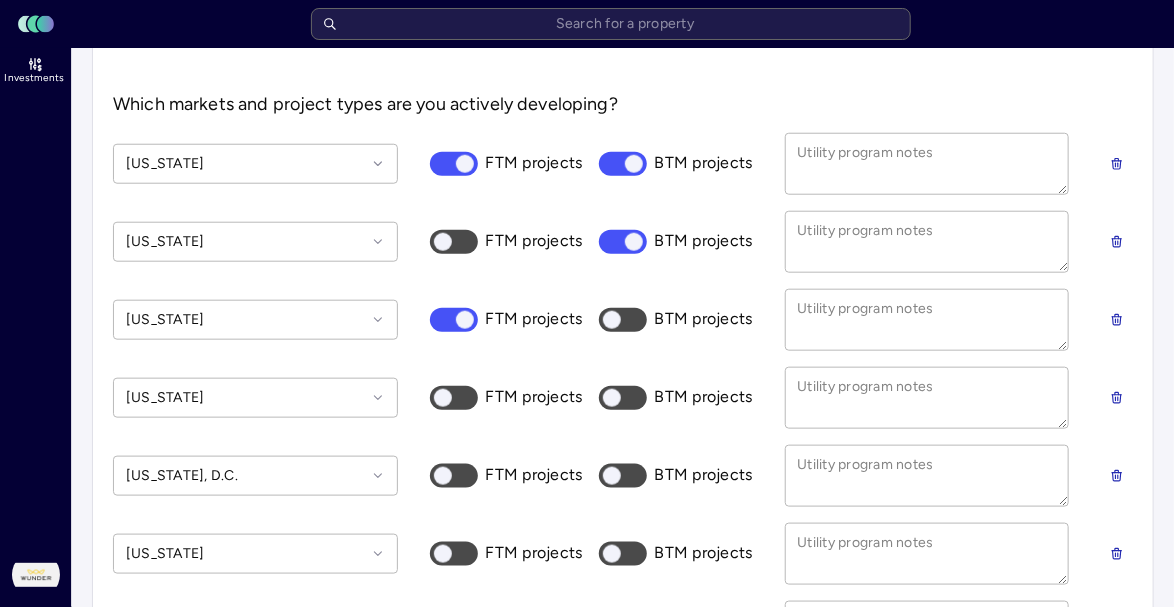 click on "FTM projects" at bounding box center [454, 320] 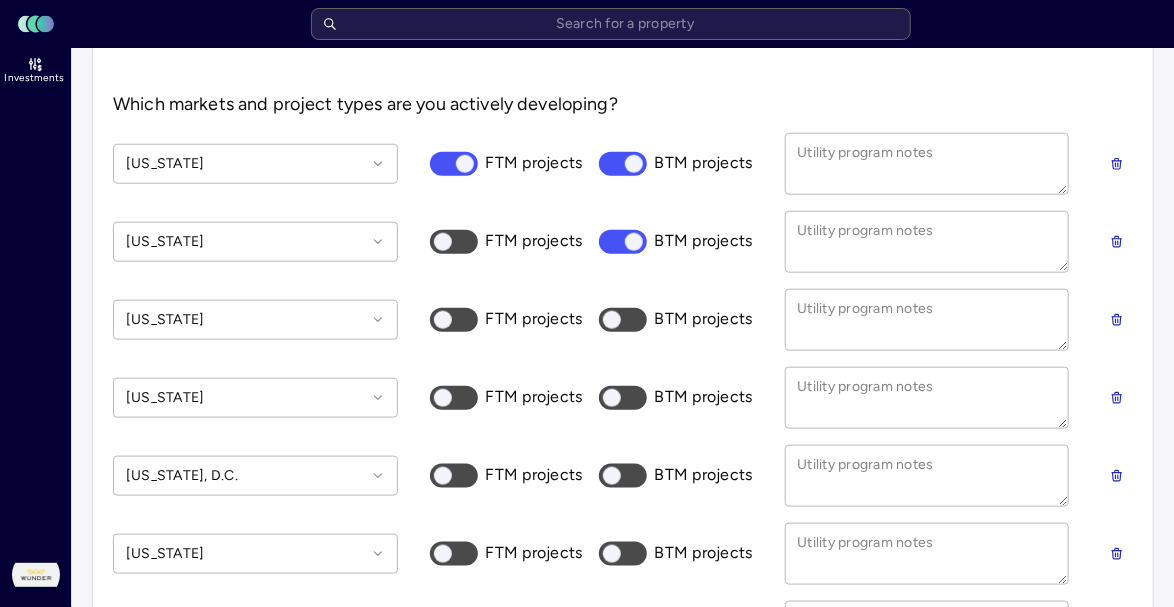 click at bounding box center [634, 242] 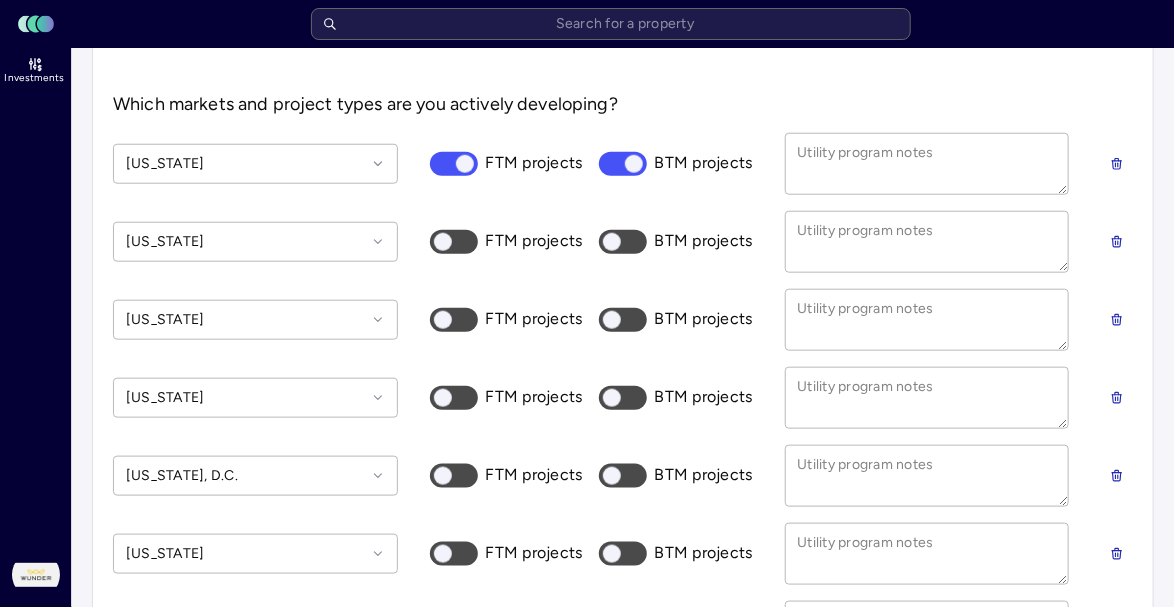 click at bounding box center [634, 164] 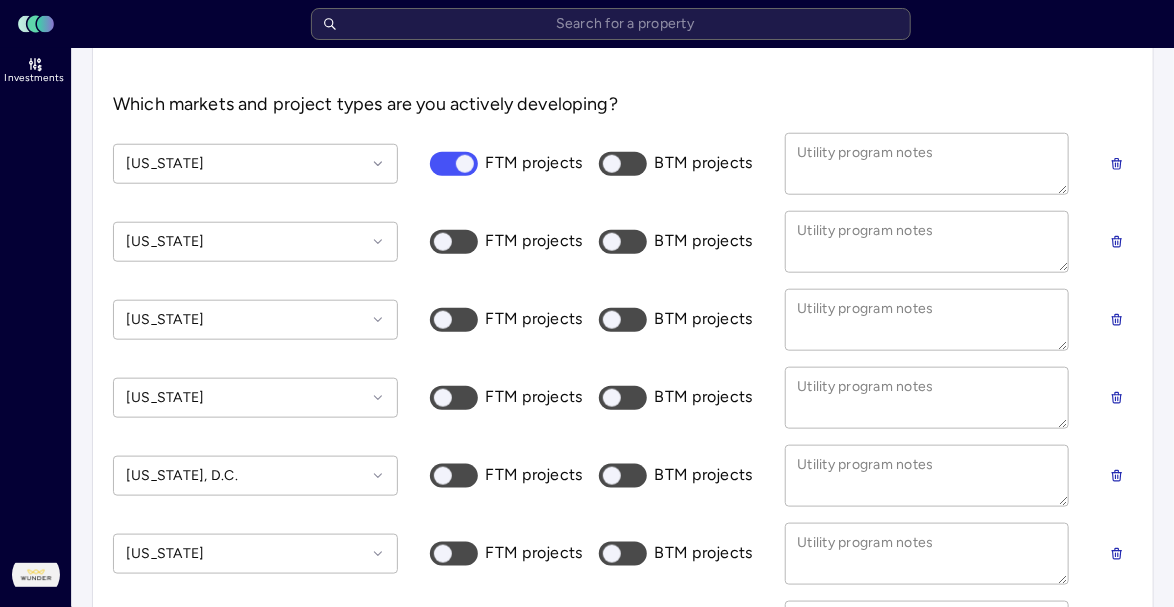 click at bounding box center [465, 164] 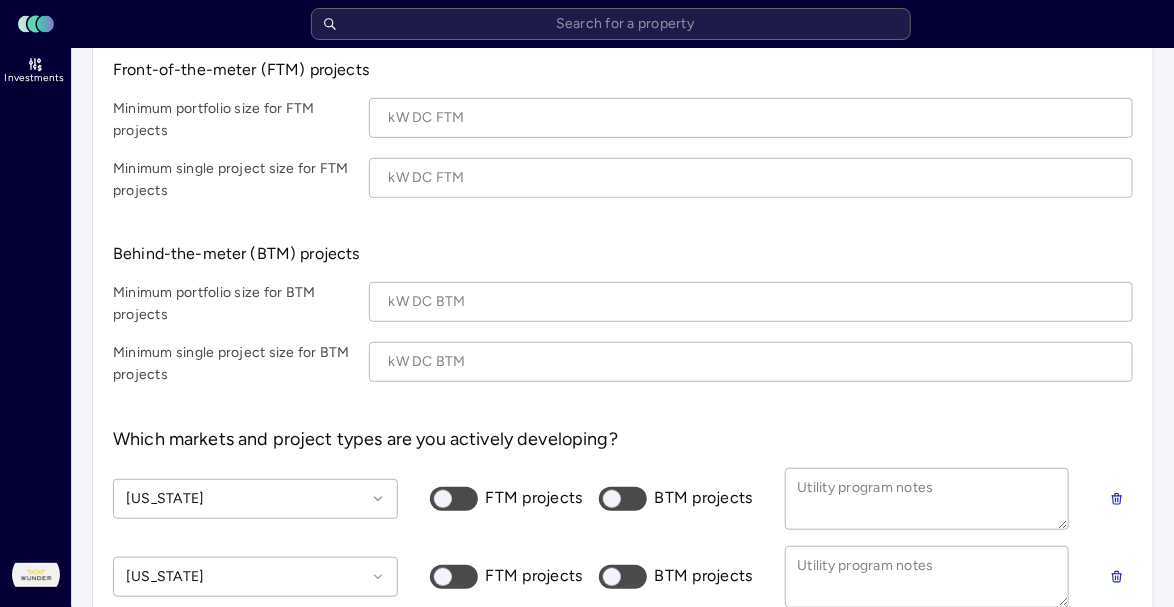 scroll, scrollTop: 0, scrollLeft: 0, axis: both 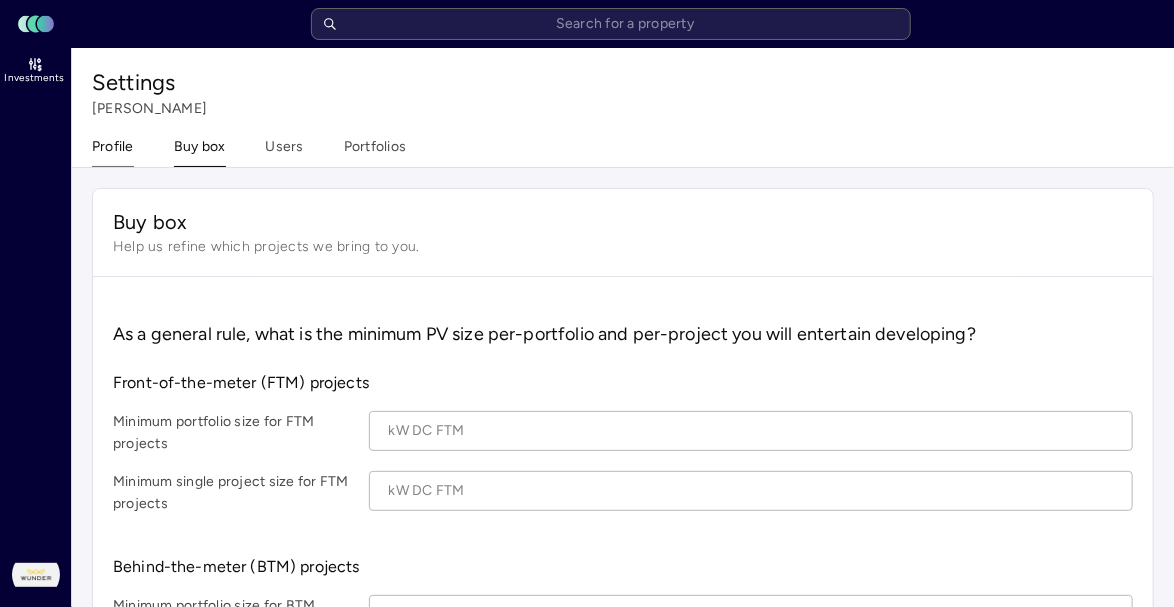 type on "x" 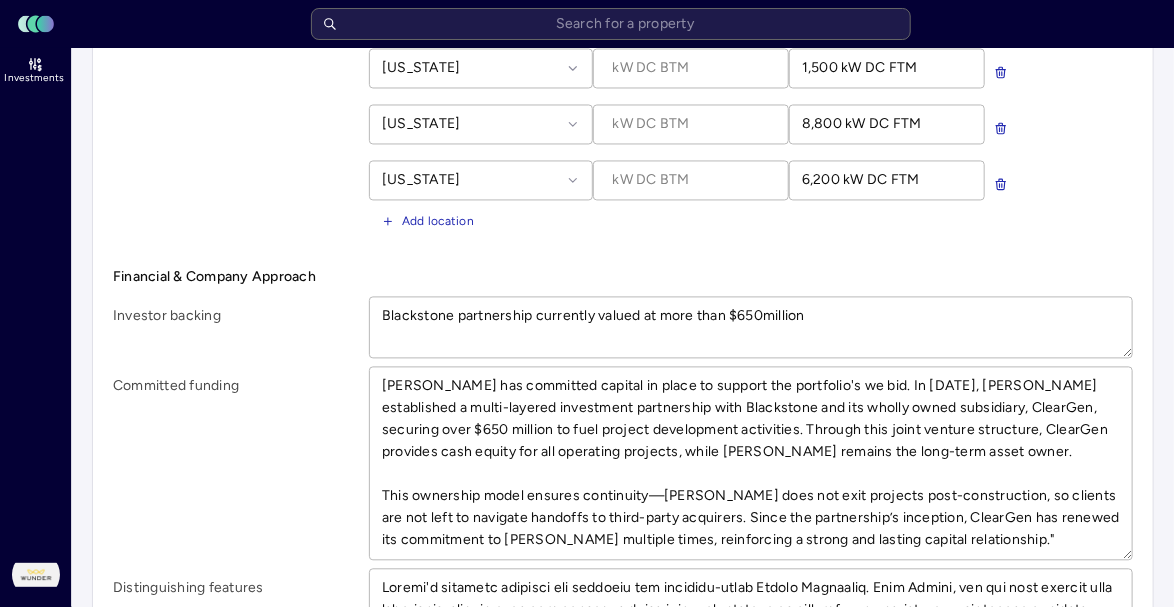 scroll, scrollTop: 1284, scrollLeft: 0, axis: vertical 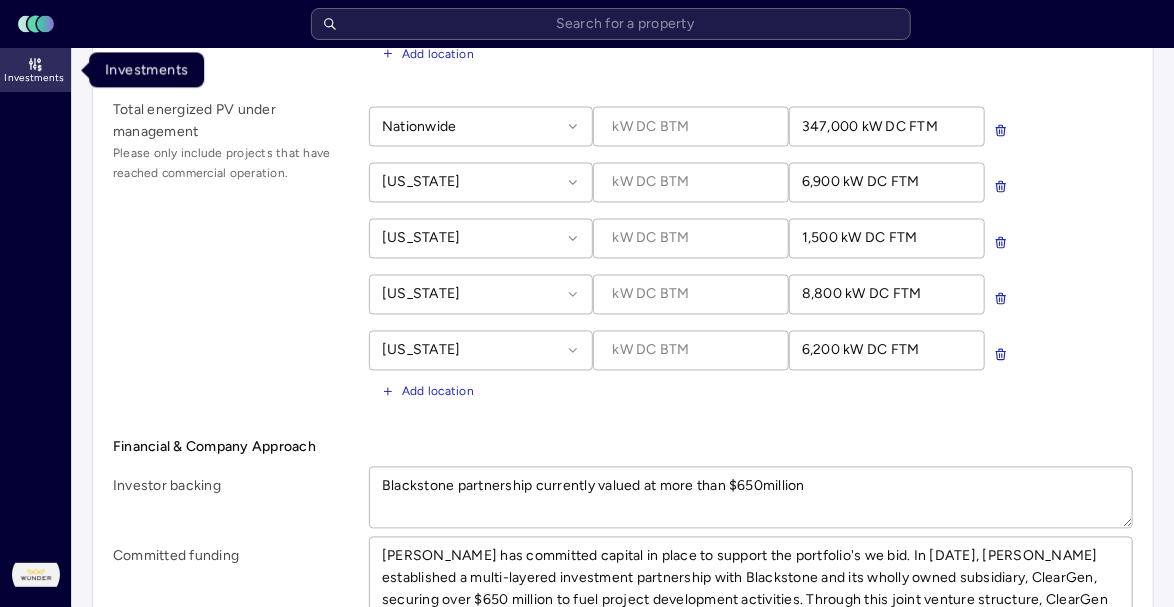 click on "Investments" at bounding box center (36, 70) 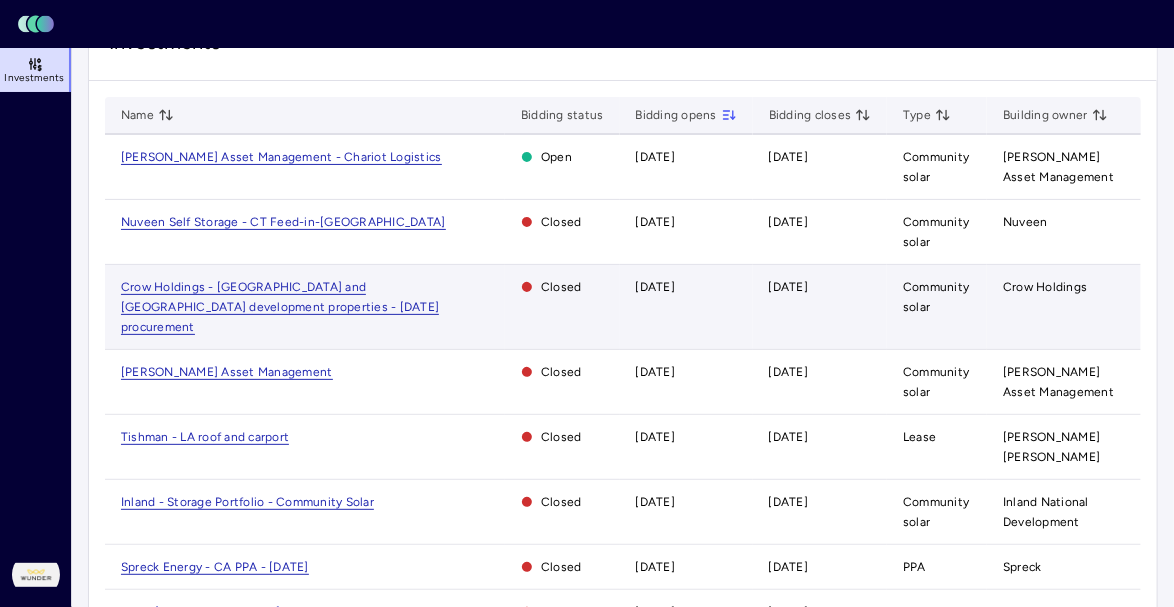 scroll, scrollTop: 0, scrollLeft: 0, axis: both 